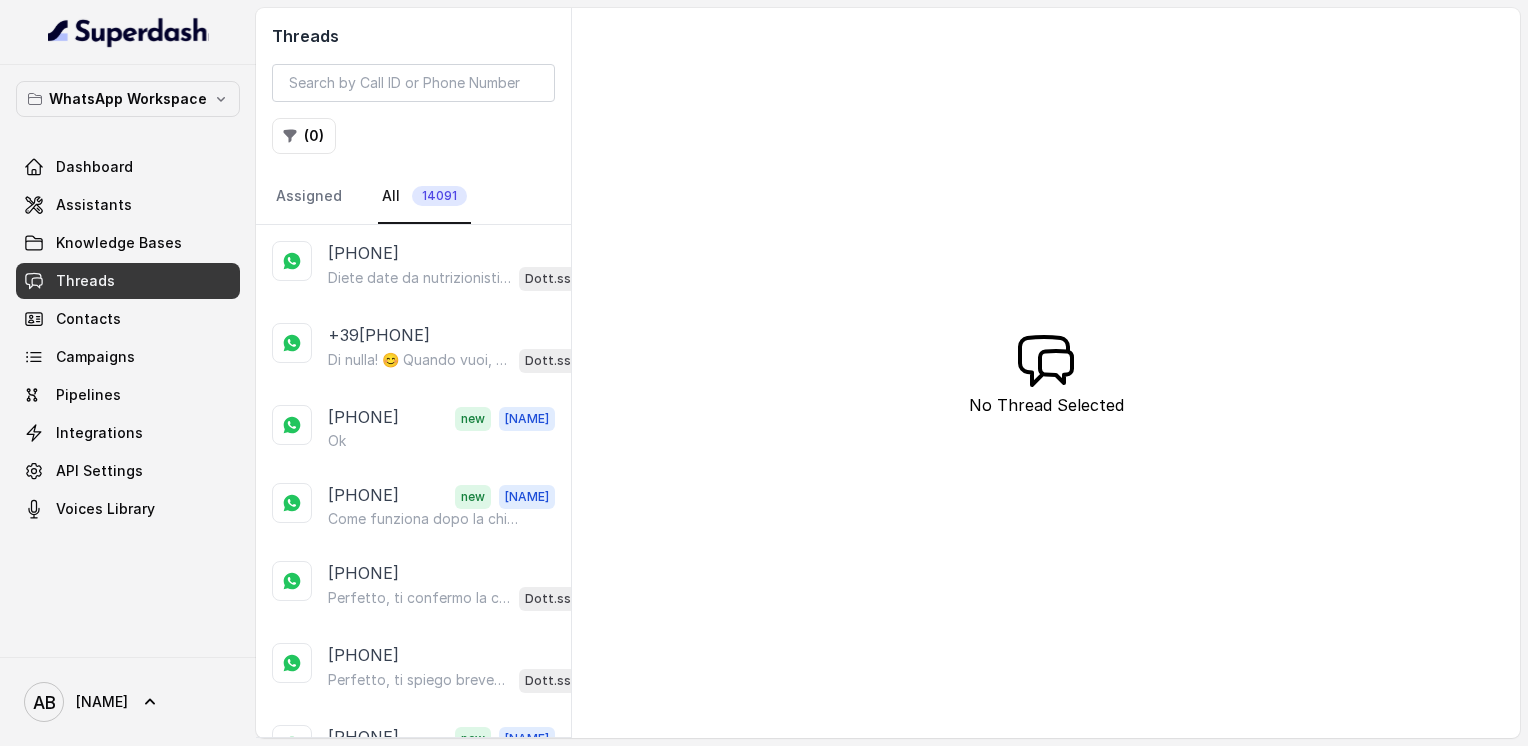 scroll, scrollTop: 0, scrollLeft: 0, axis: both 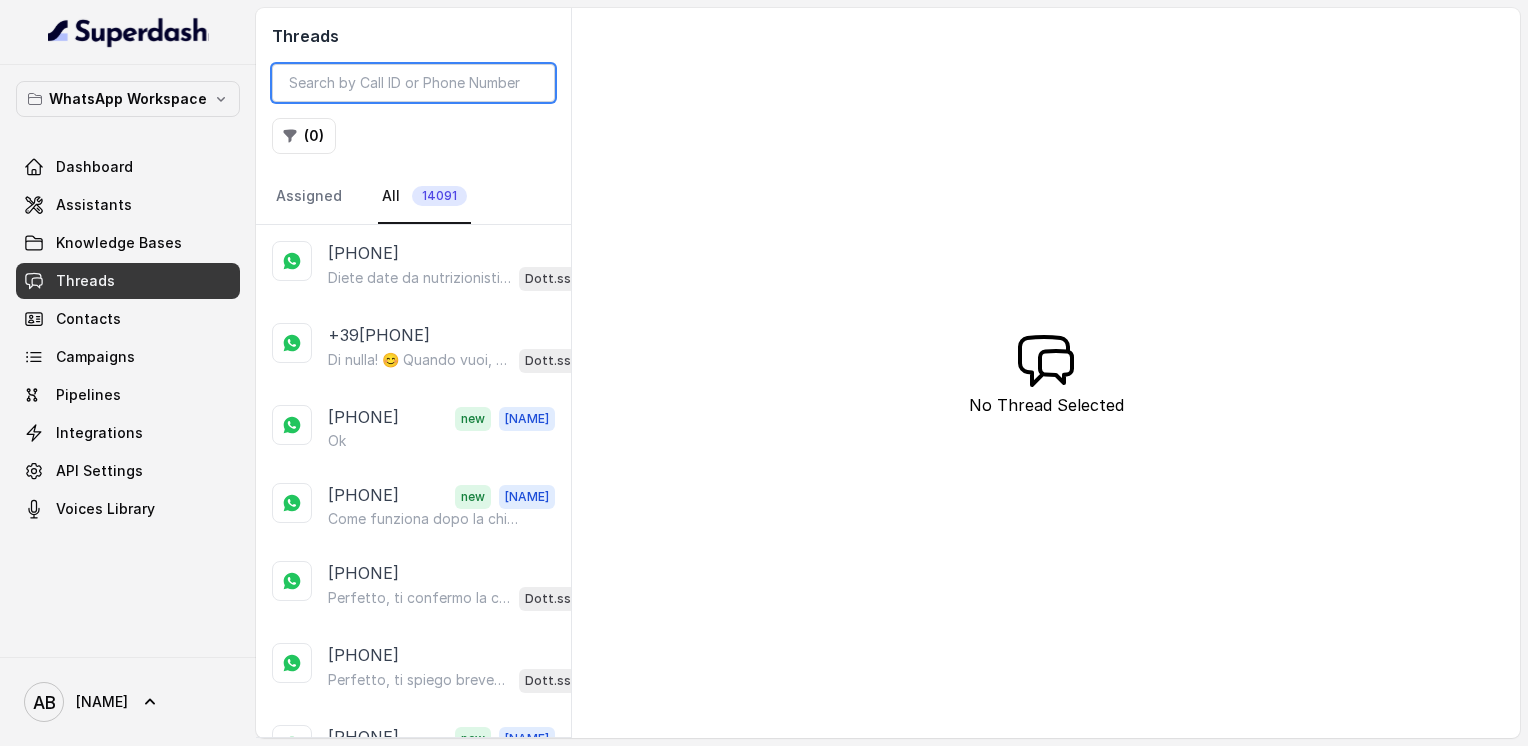click at bounding box center (413, 83) 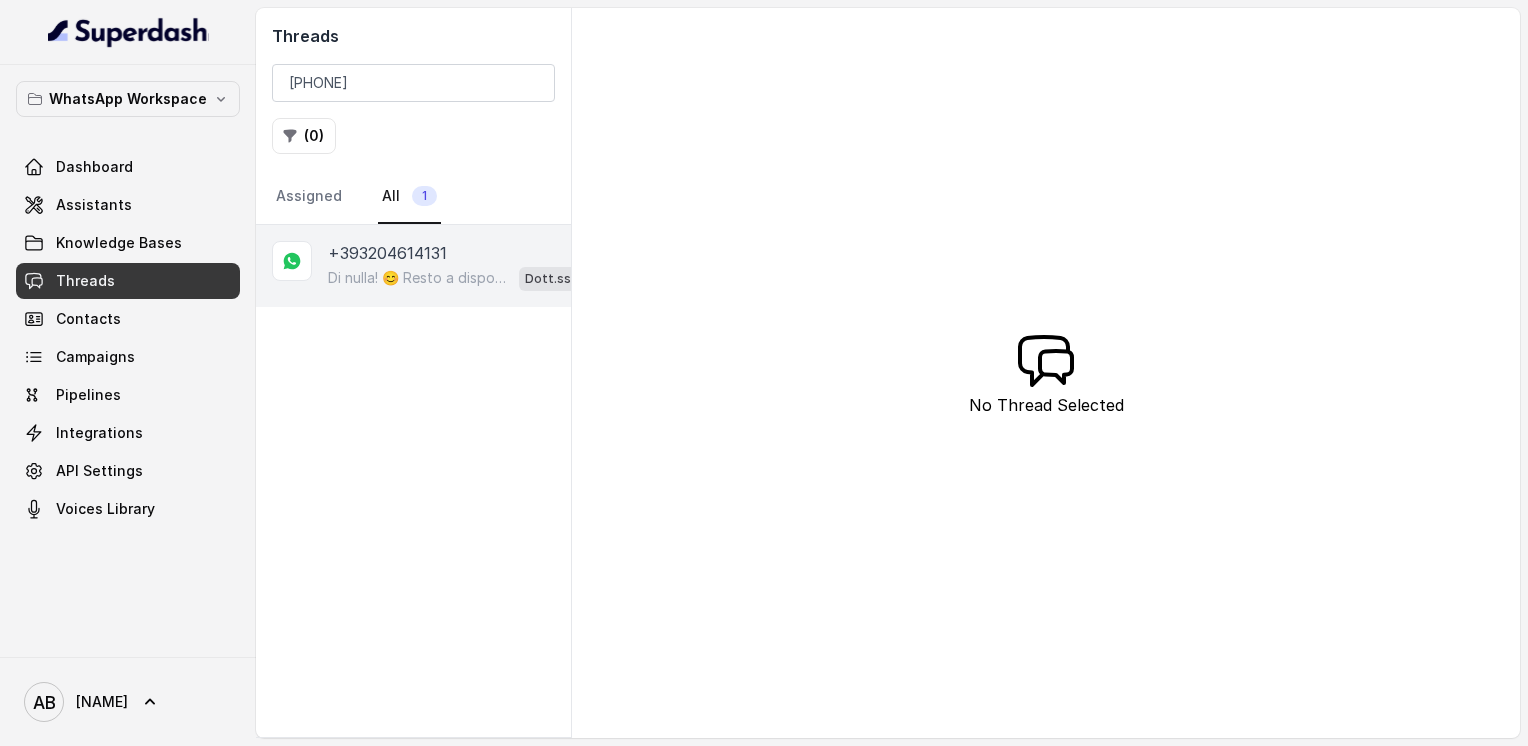 click on "Di nulla! 😊
Resto a disposizione per qualsiasi cosa.
Buona giornata e a presto! 🌷" at bounding box center [419, 278] 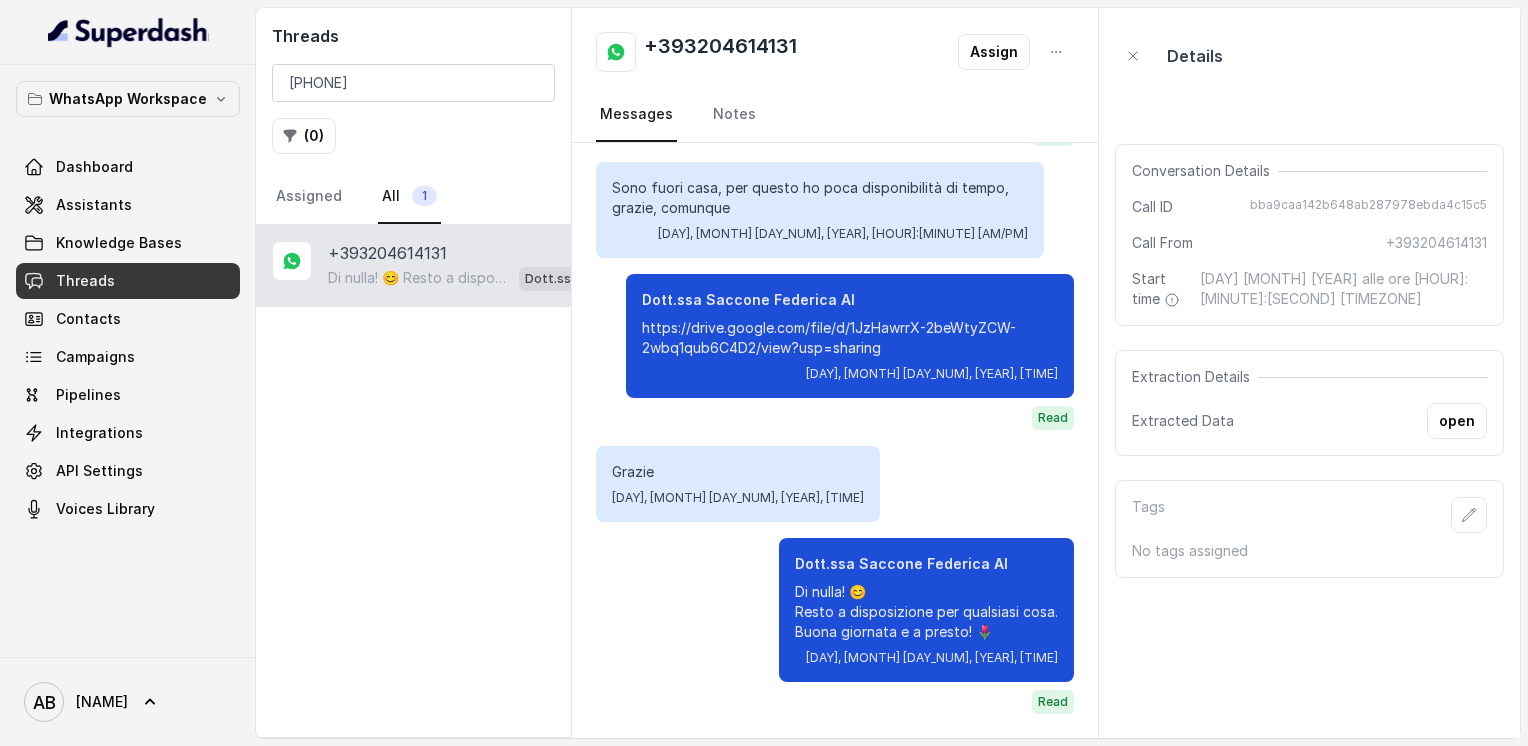 scroll, scrollTop: 2644, scrollLeft: 0, axis: vertical 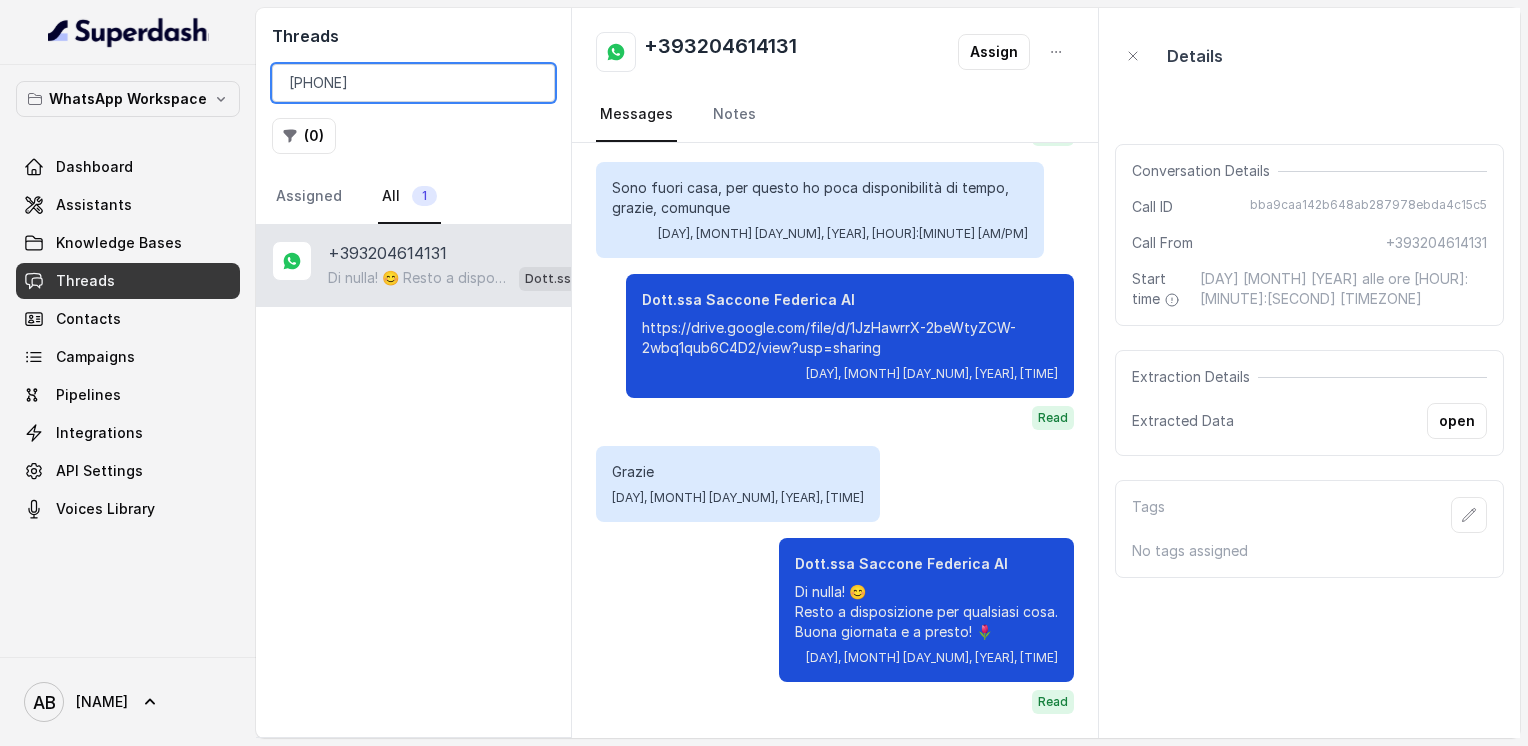 click on "[PHONE]" at bounding box center [413, 83] 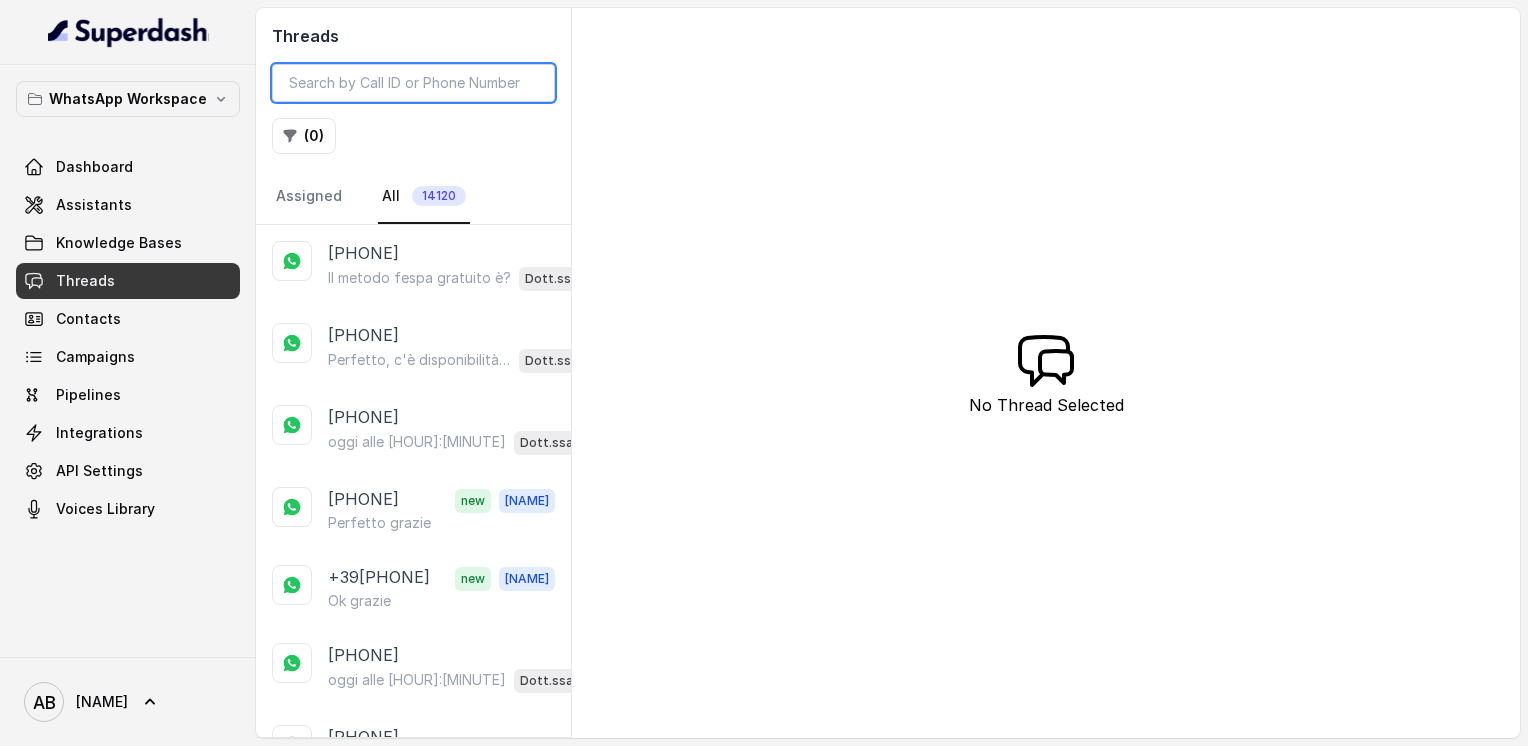 click at bounding box center (413, 83) 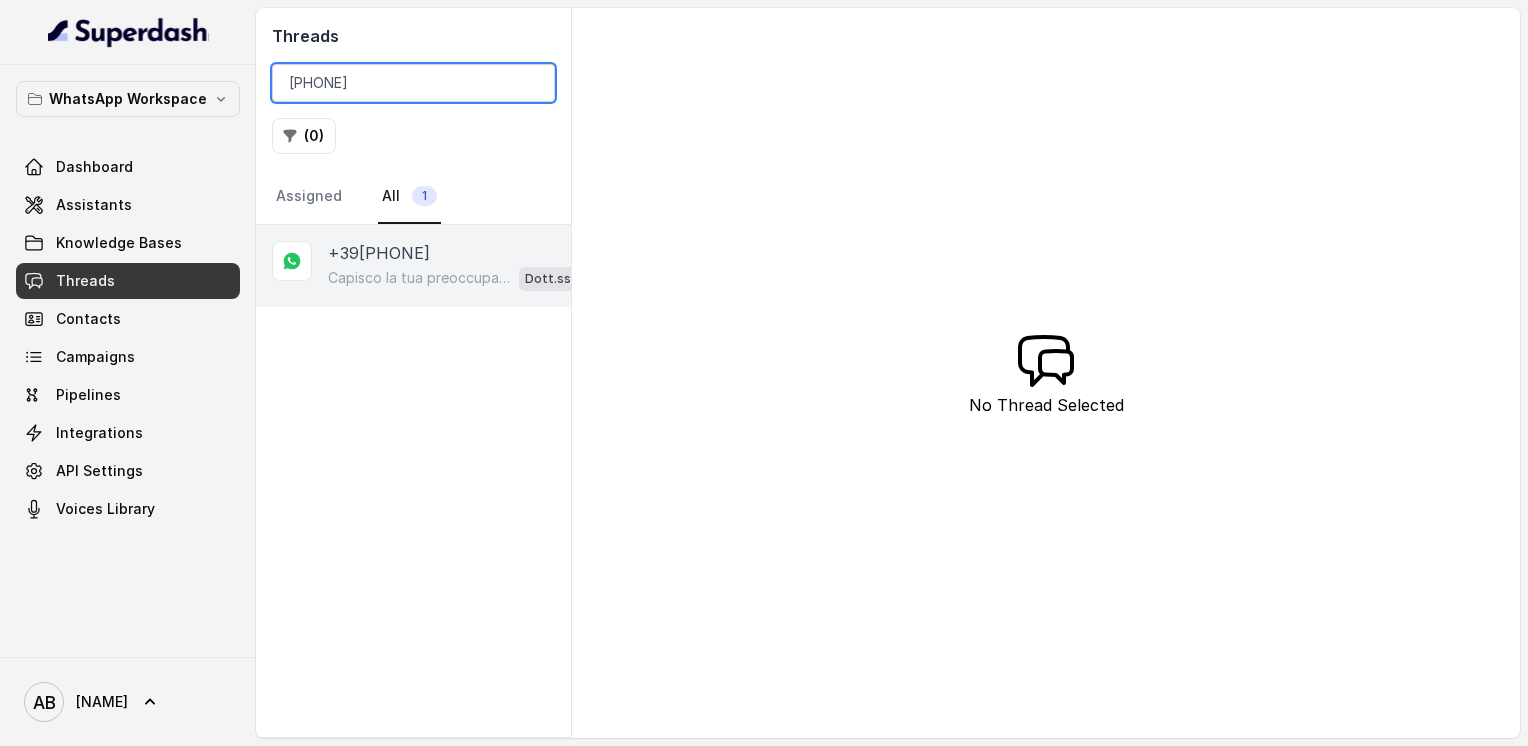 type on "[PHONE]" 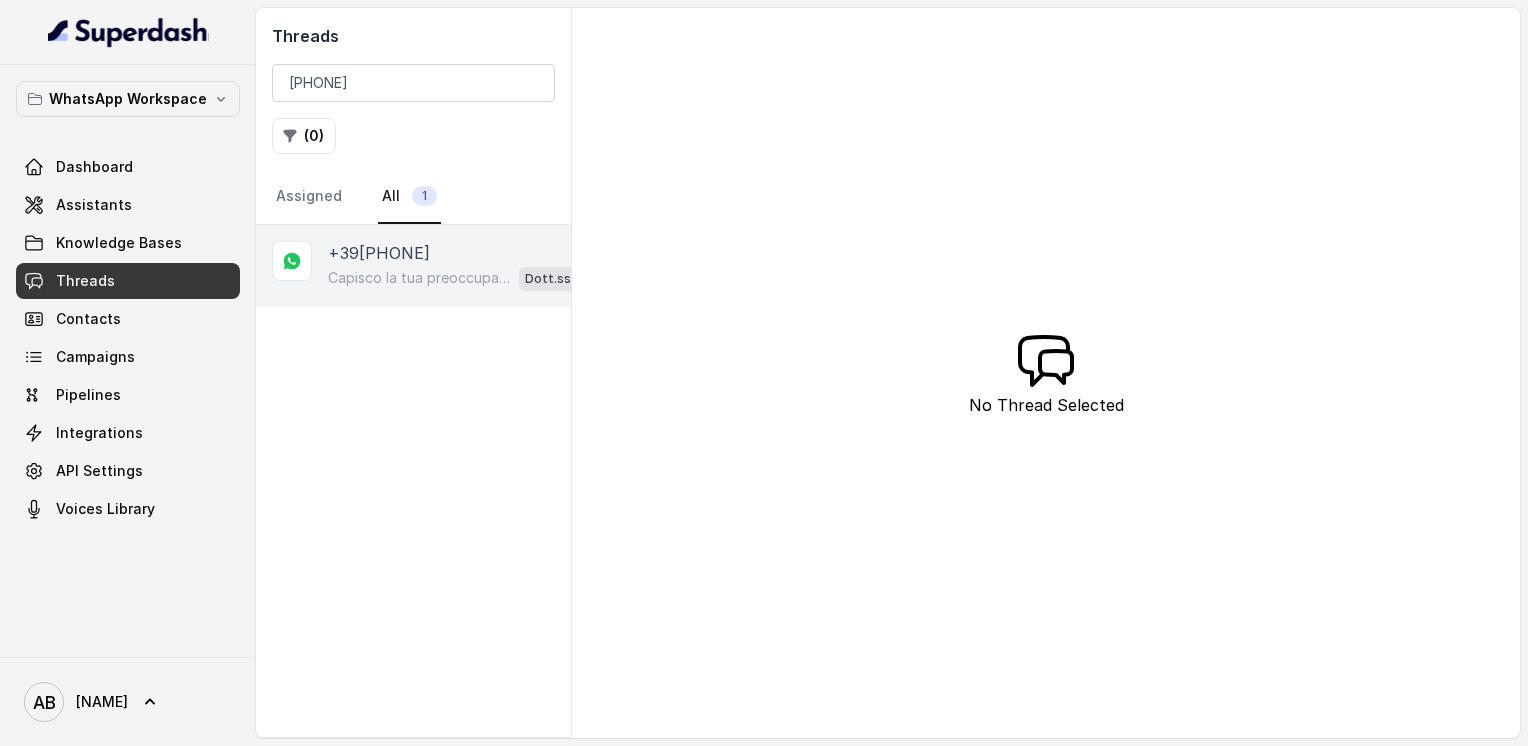 click on "Capisco la tua preoccupazione, è importante sentirsi sicuri.
Purtroppo qui posso rispondere solo con messaggi scritti, ma ti confermo che la chiamata sarà fatta da un nostro operatore serio e qualificato, non da me direttamente.
Ti va bene se fissiamo l’appuntamento per [DAY] mattina? A che ora preferisci? 😊" at bounding box center [419, 278] 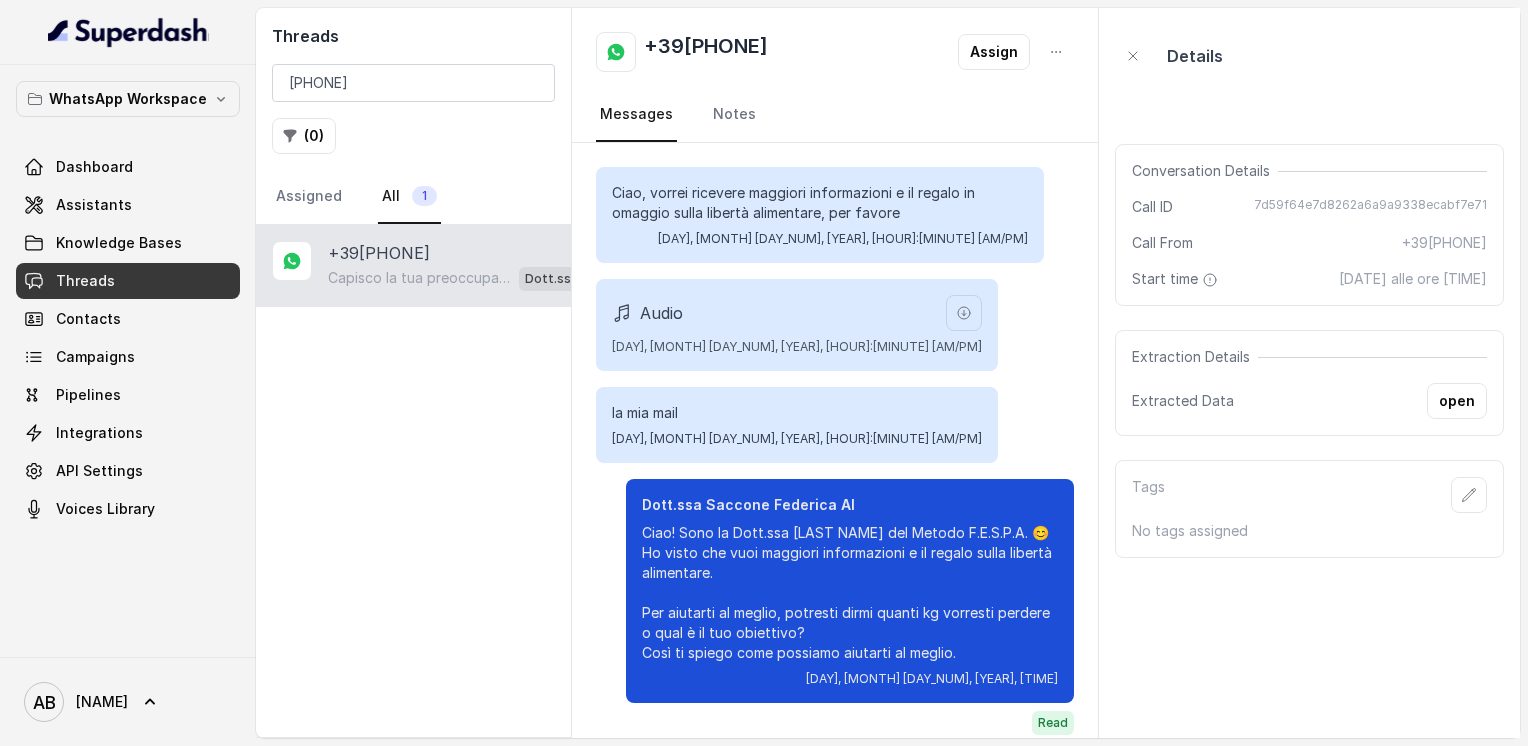 scroll, scrollTop: 2238, scrollLeft: 0, axis: vertical 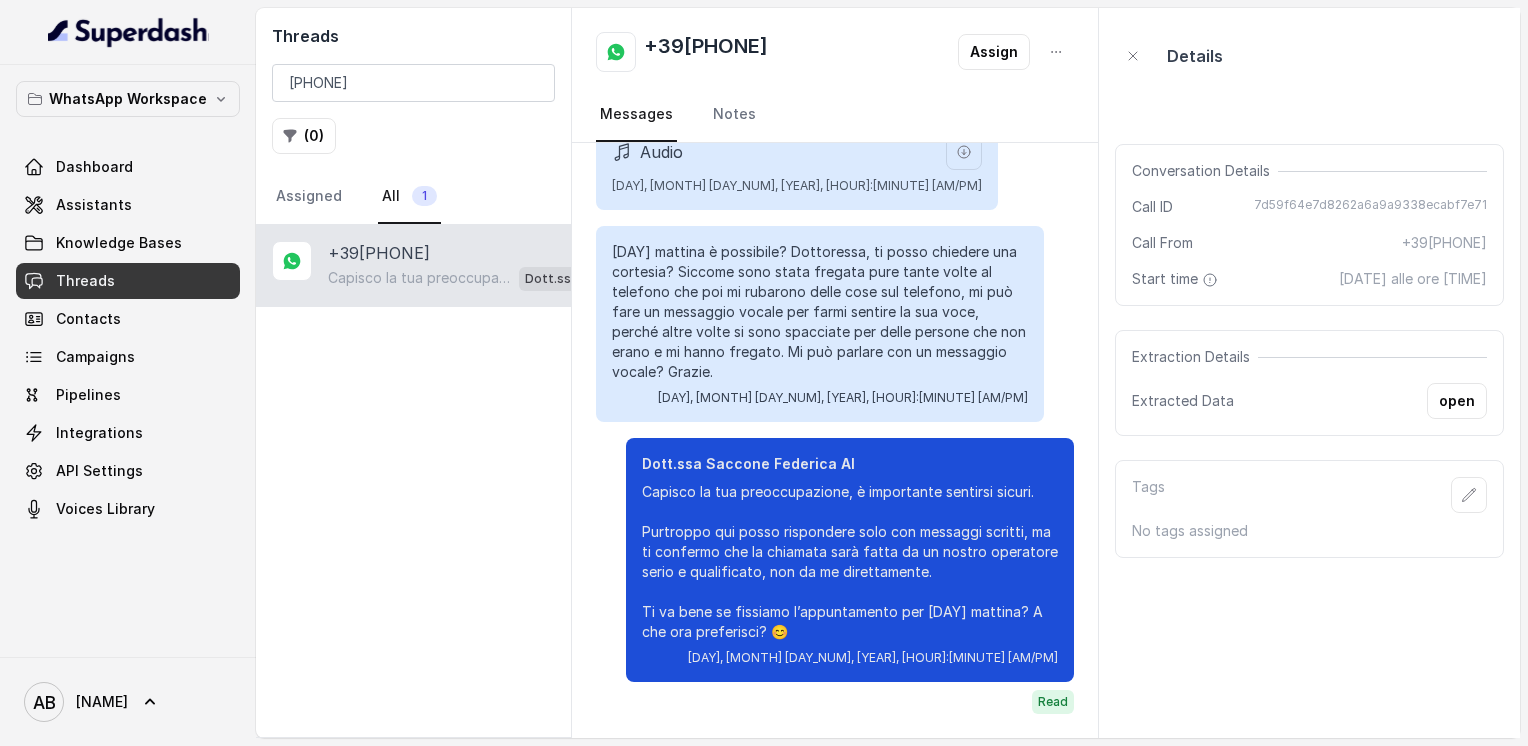 click on "+39[PHONE]" at bounding box center (706, 52) 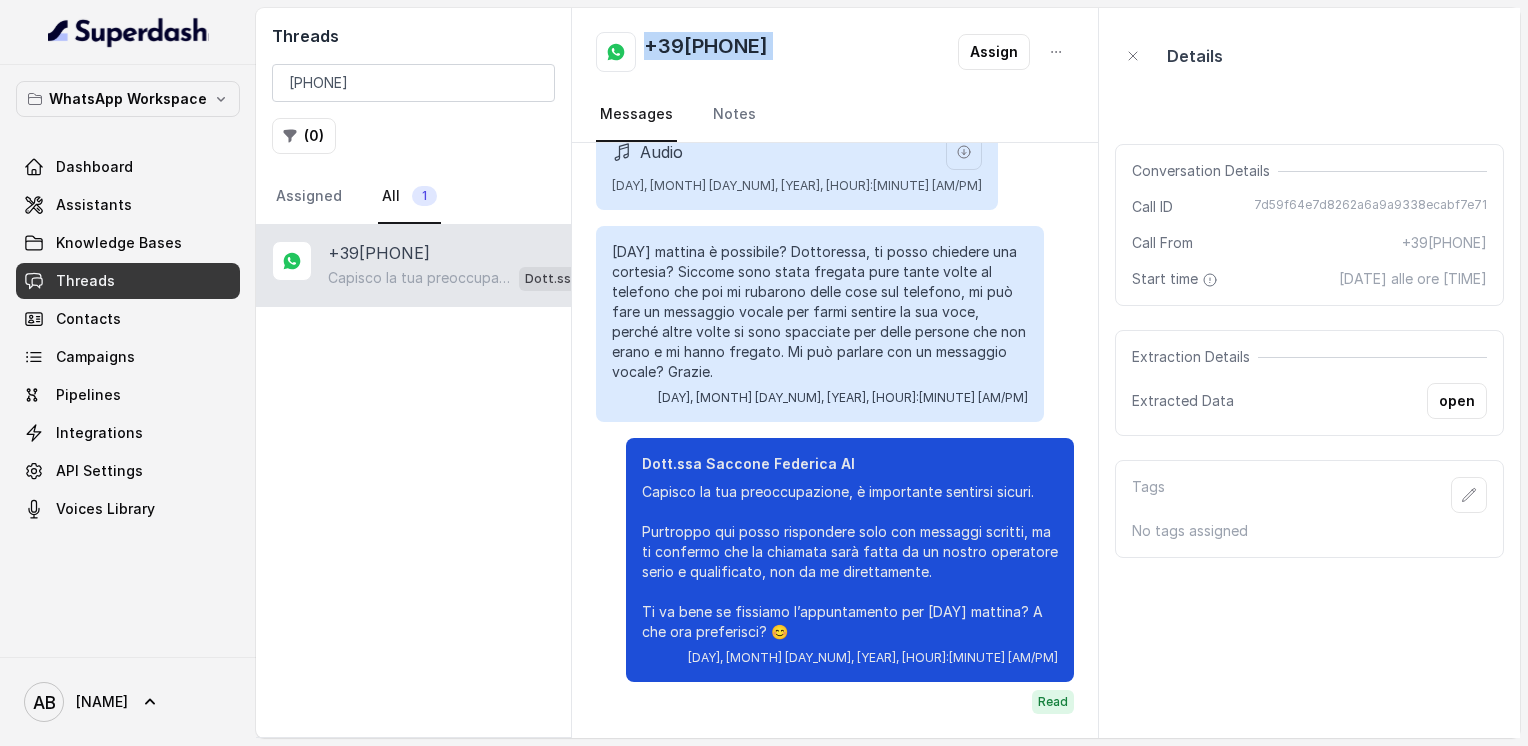 click on "+39[PHONE]" at bounding box center [706, 52] 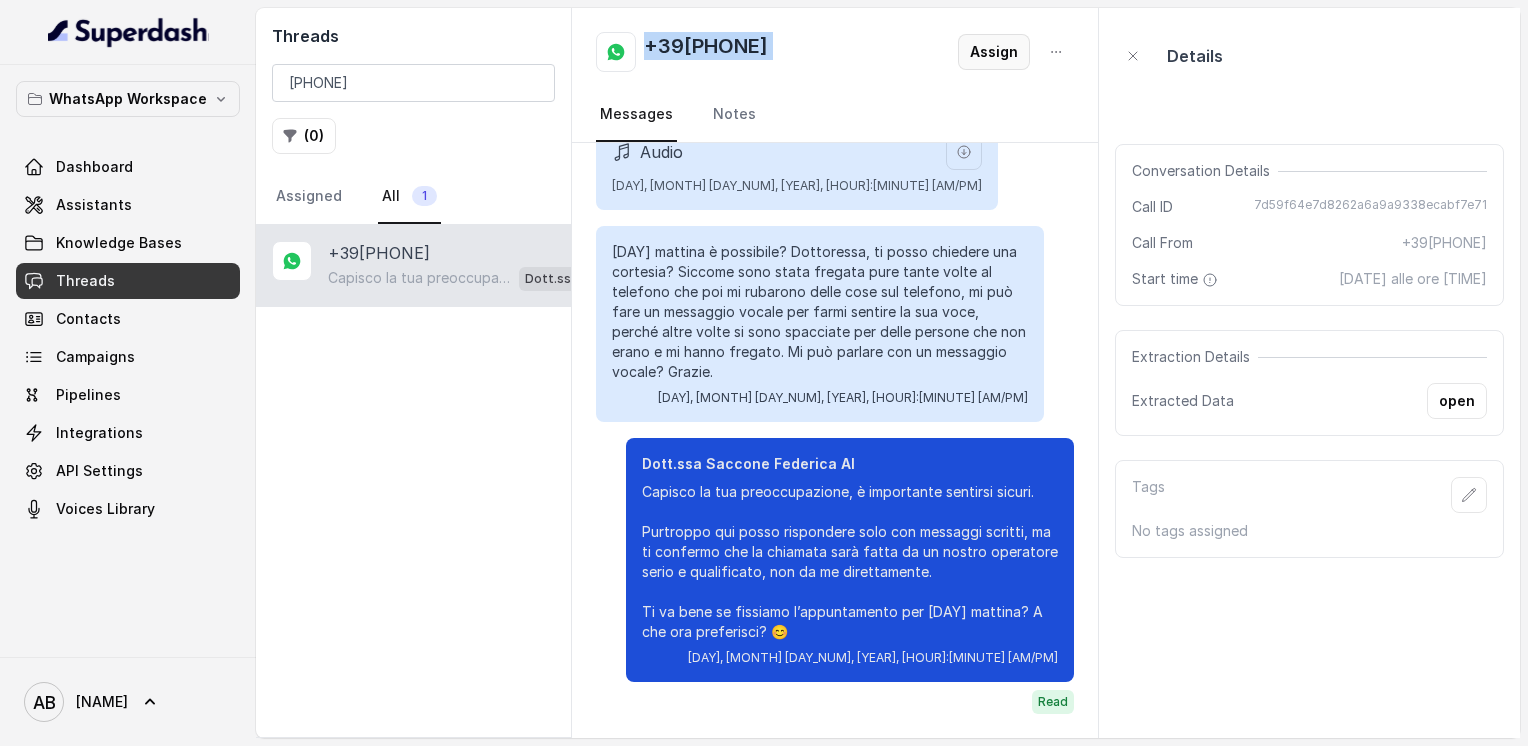 click on "Assign" at bounding box center [994, 52] 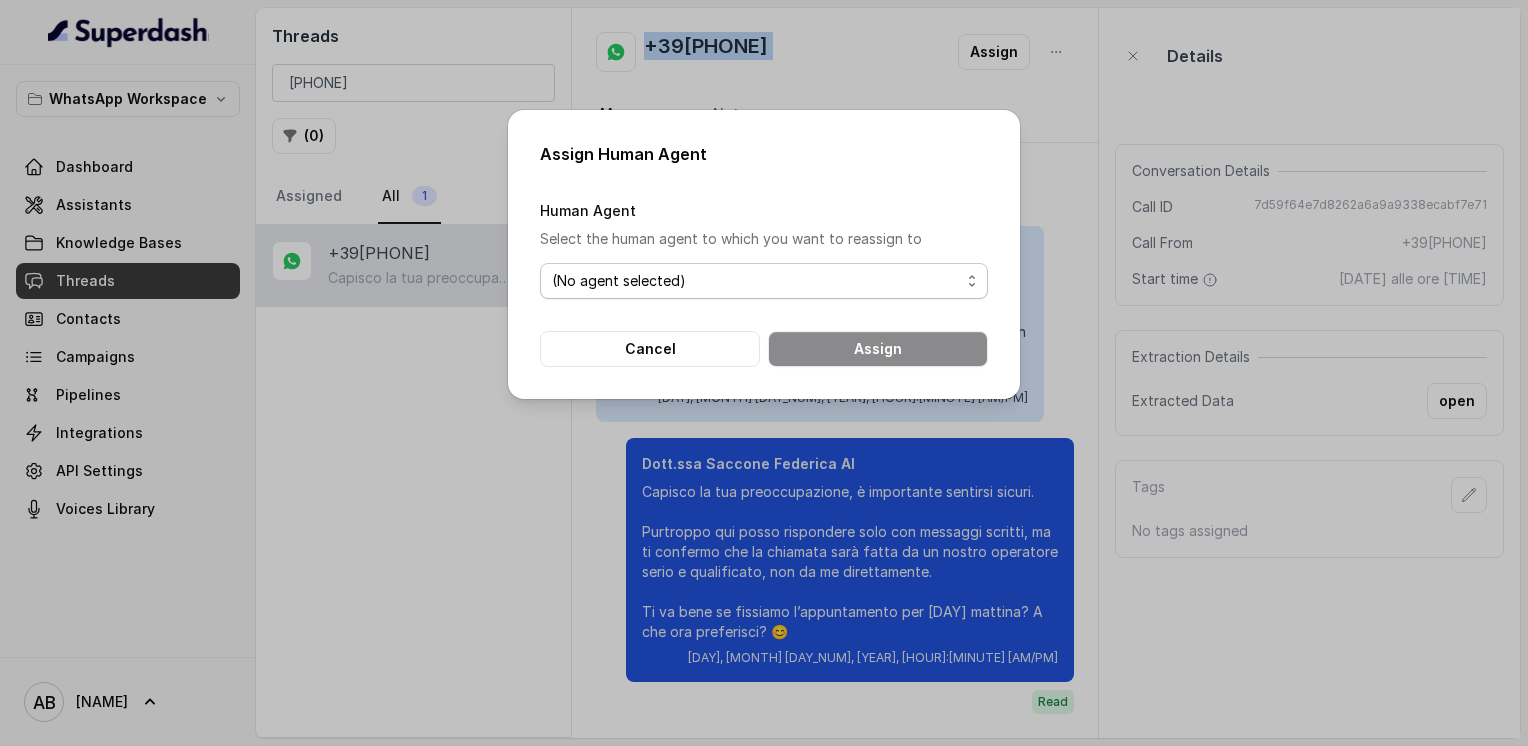 click on "[FIRST] ([EMAIL])" at bounding box center (764, 281) 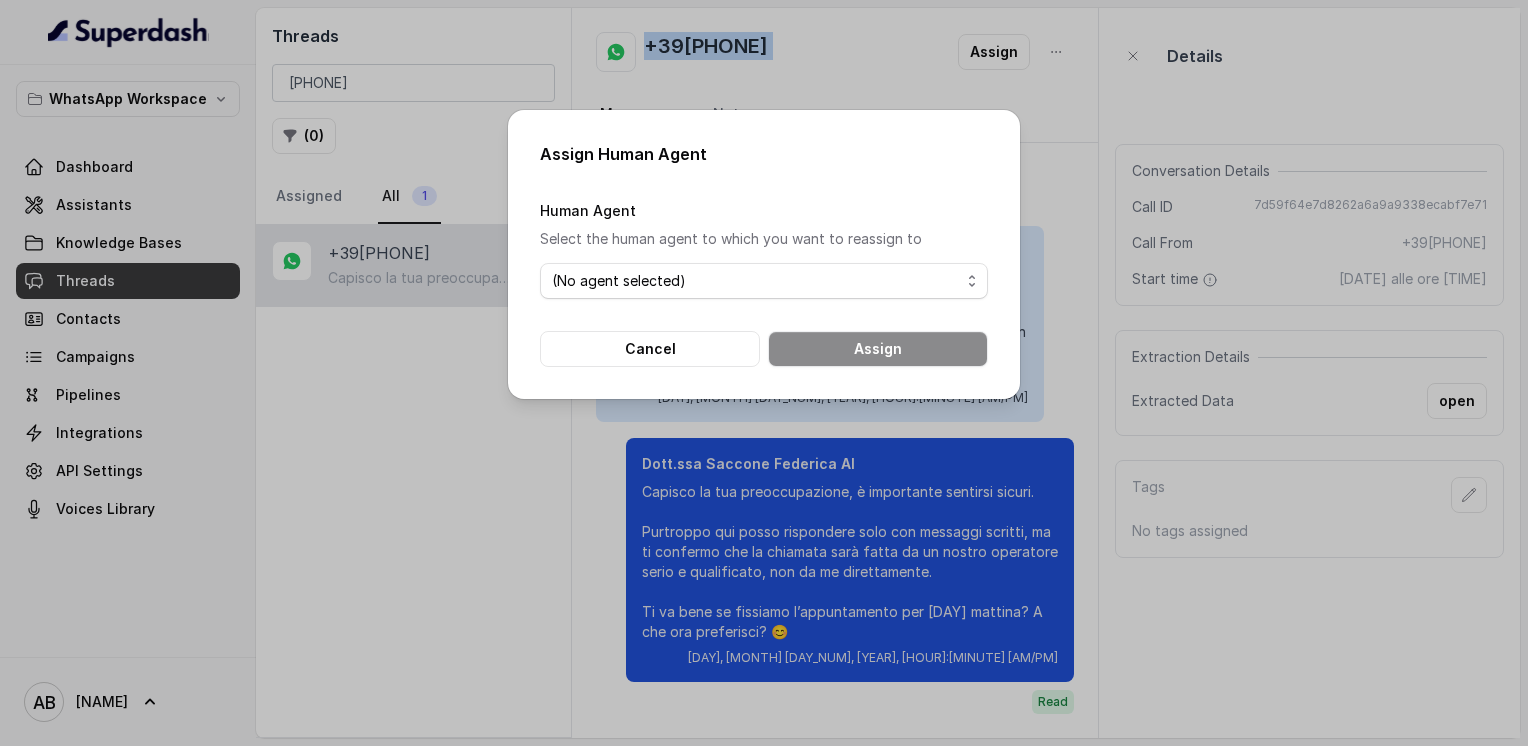 select on "67f5118211701e1a7d0aecf3" 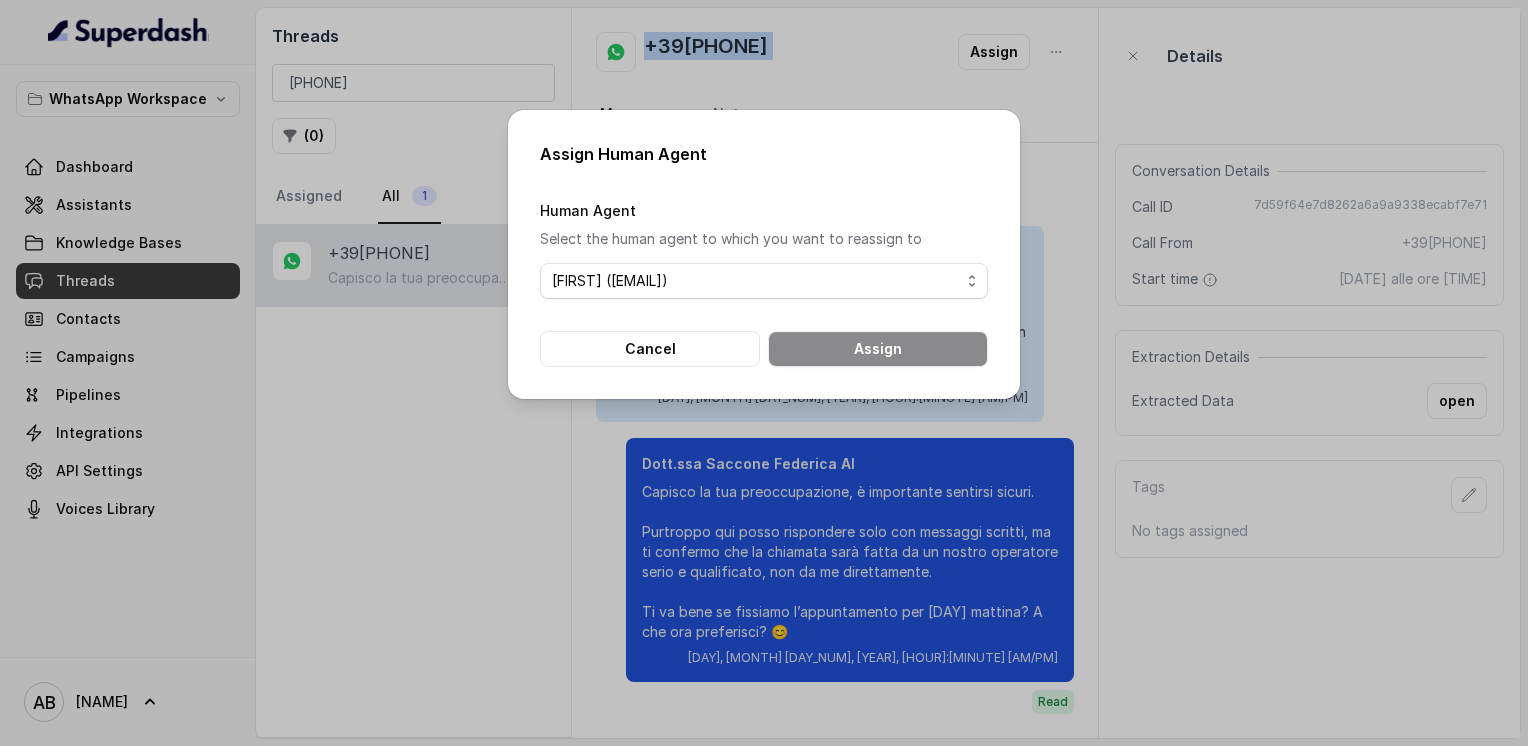 click on "[FIRST] ([EMAIL])" at bounding box center (764, 281) 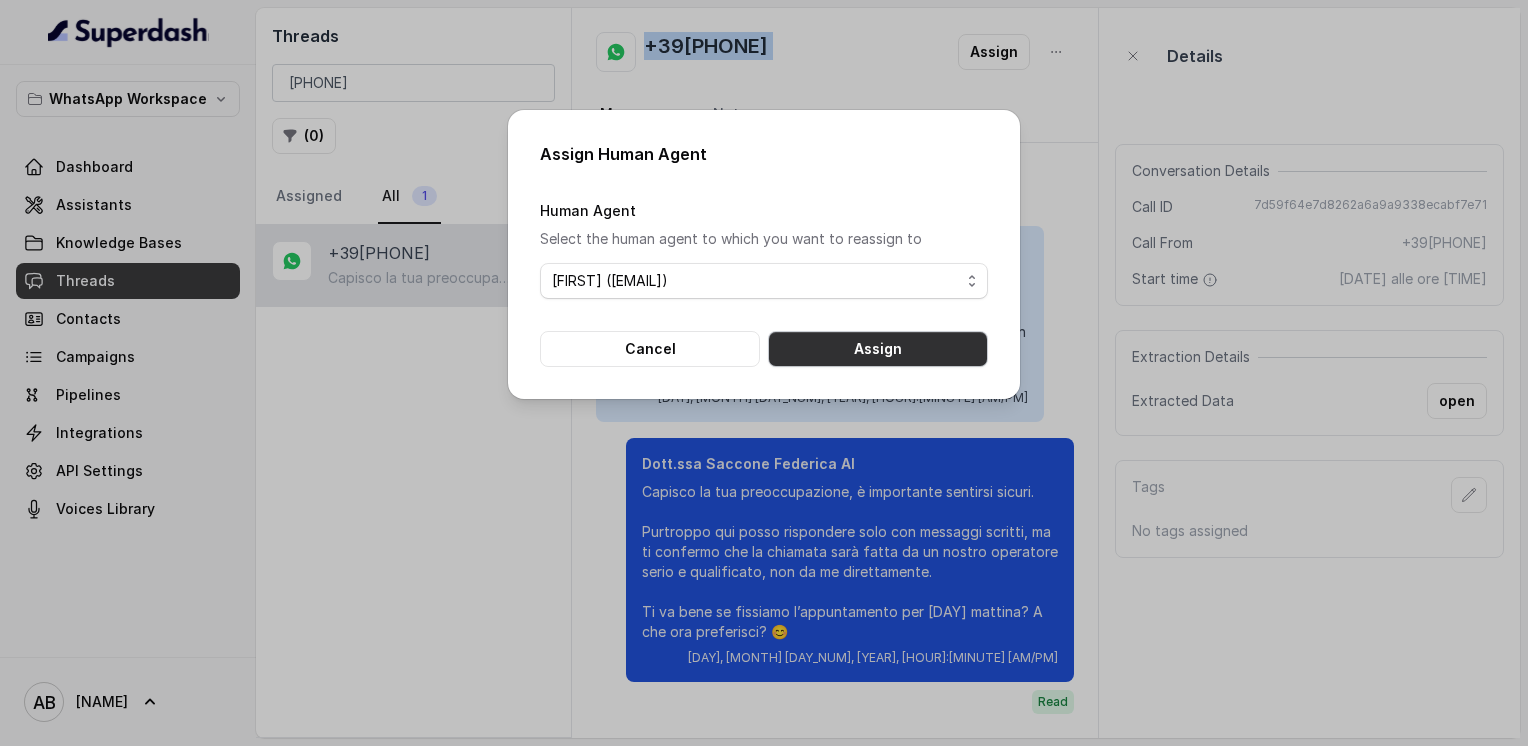 click on "Assign" at bounding box center (878, 349) 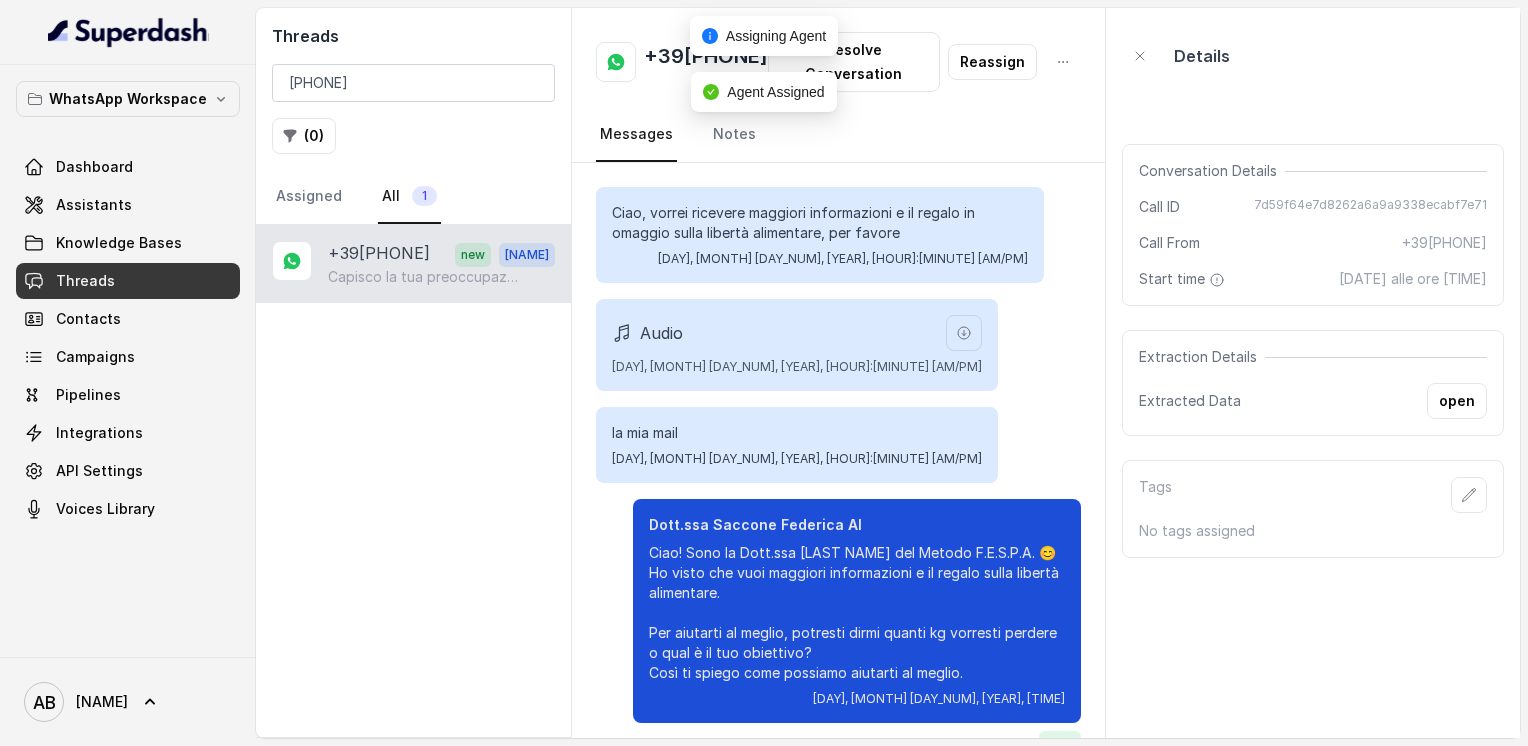scroll, scrollTop: 2257, scrollLeft: 0, axis: vertical 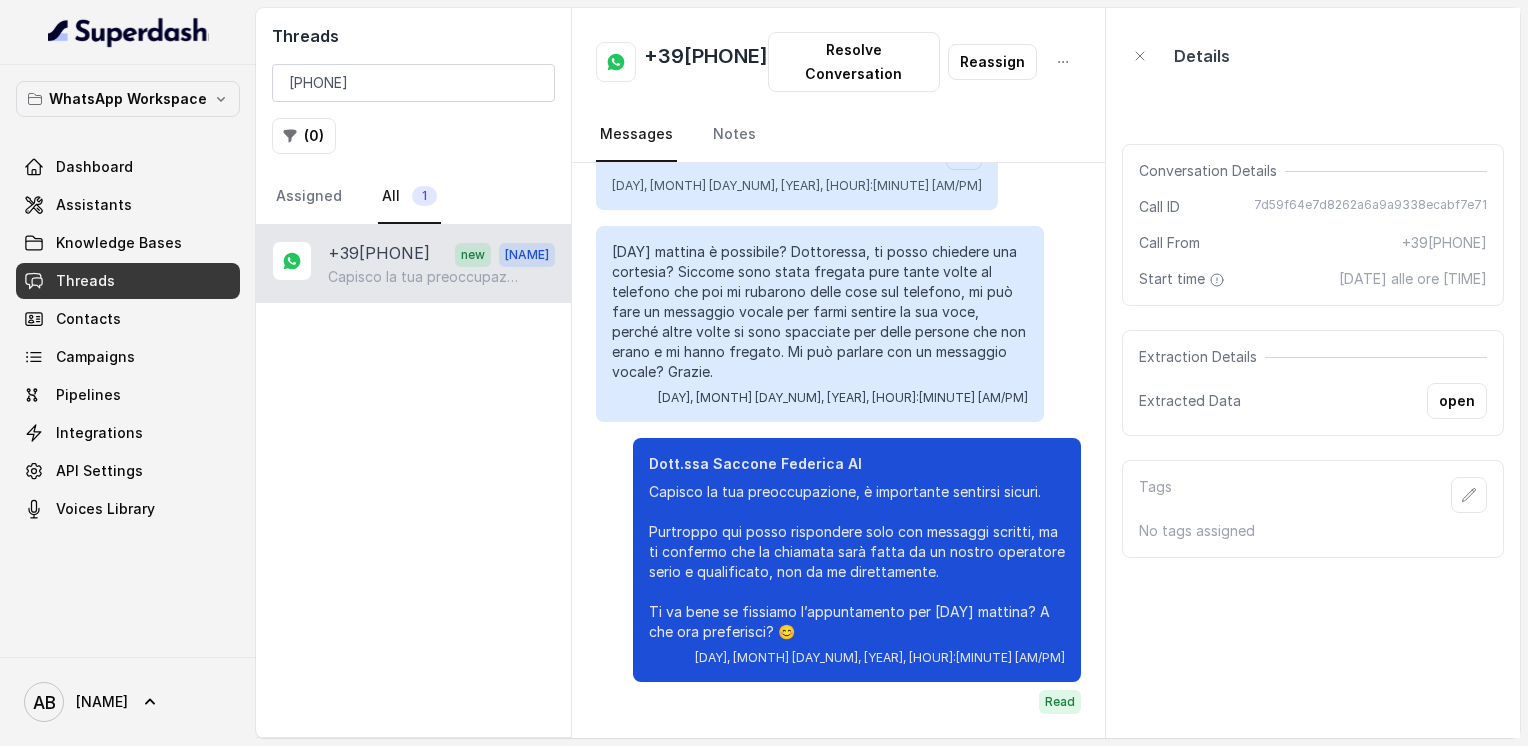 click on "Resolve Conversation" at bounding box center [854, 62] 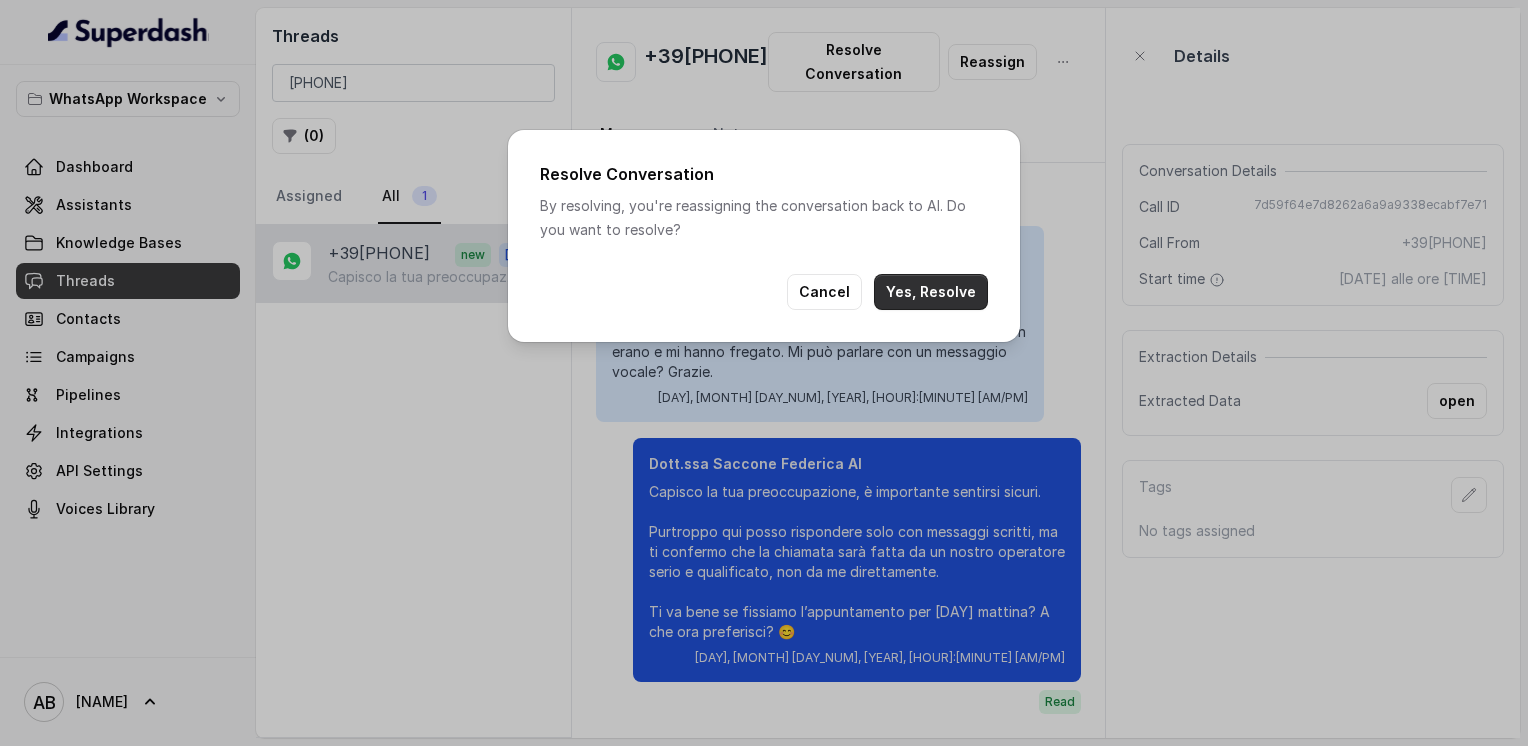 click on "Yes, Resolve" at bounding box center (931, 292) 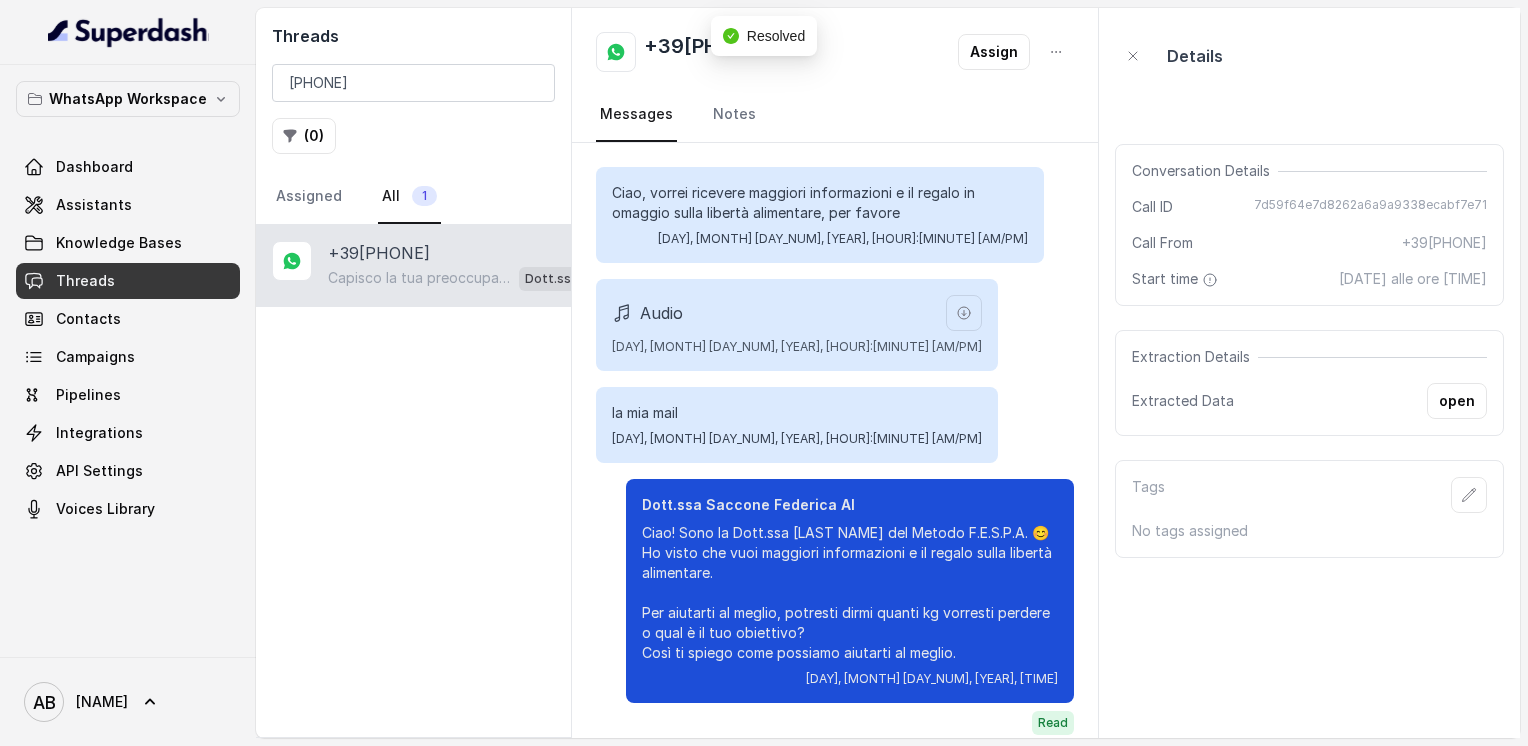 scroll, scrollTop: 2238, scrollLeft: 0, axis: vertical 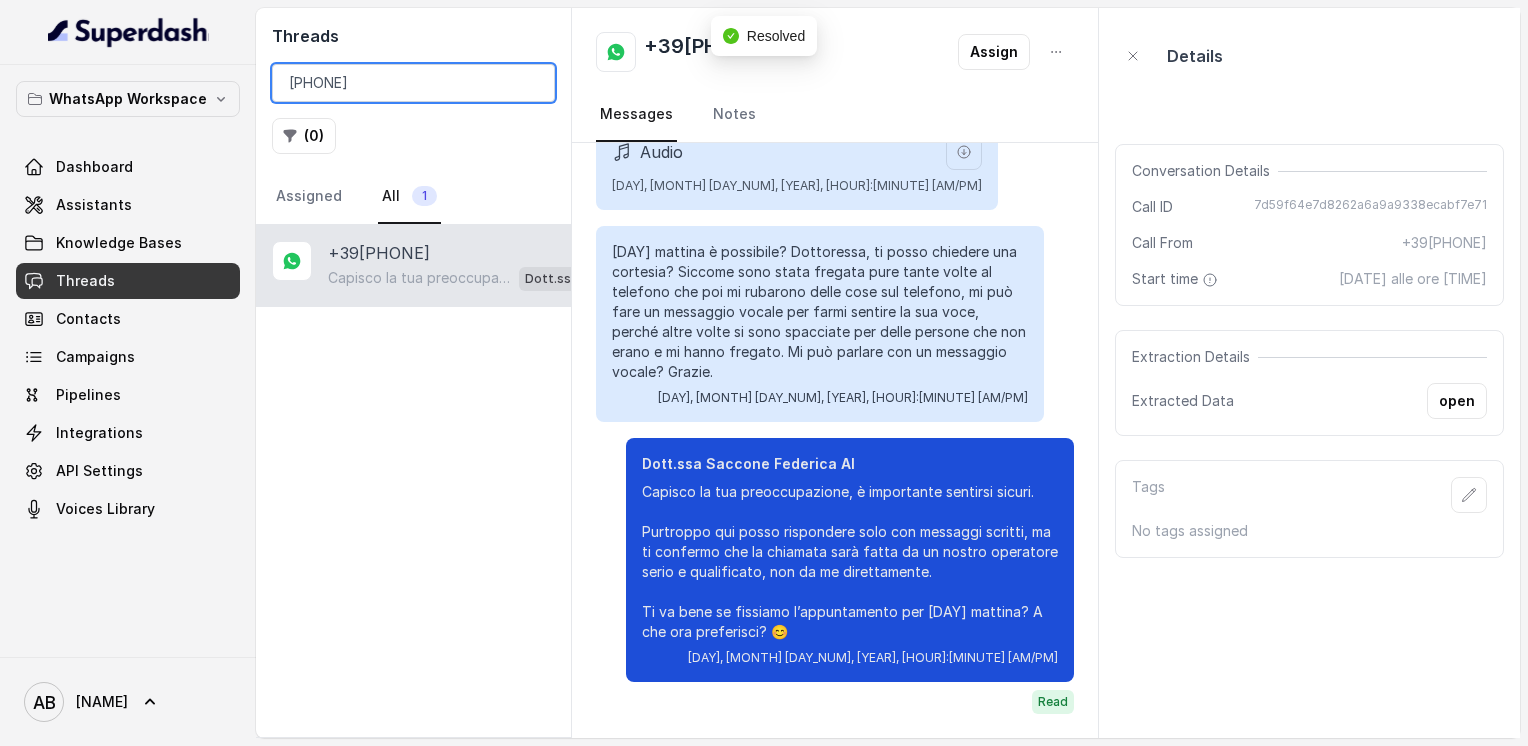 click on "[PHONE]" at bounding box center [413, 83] 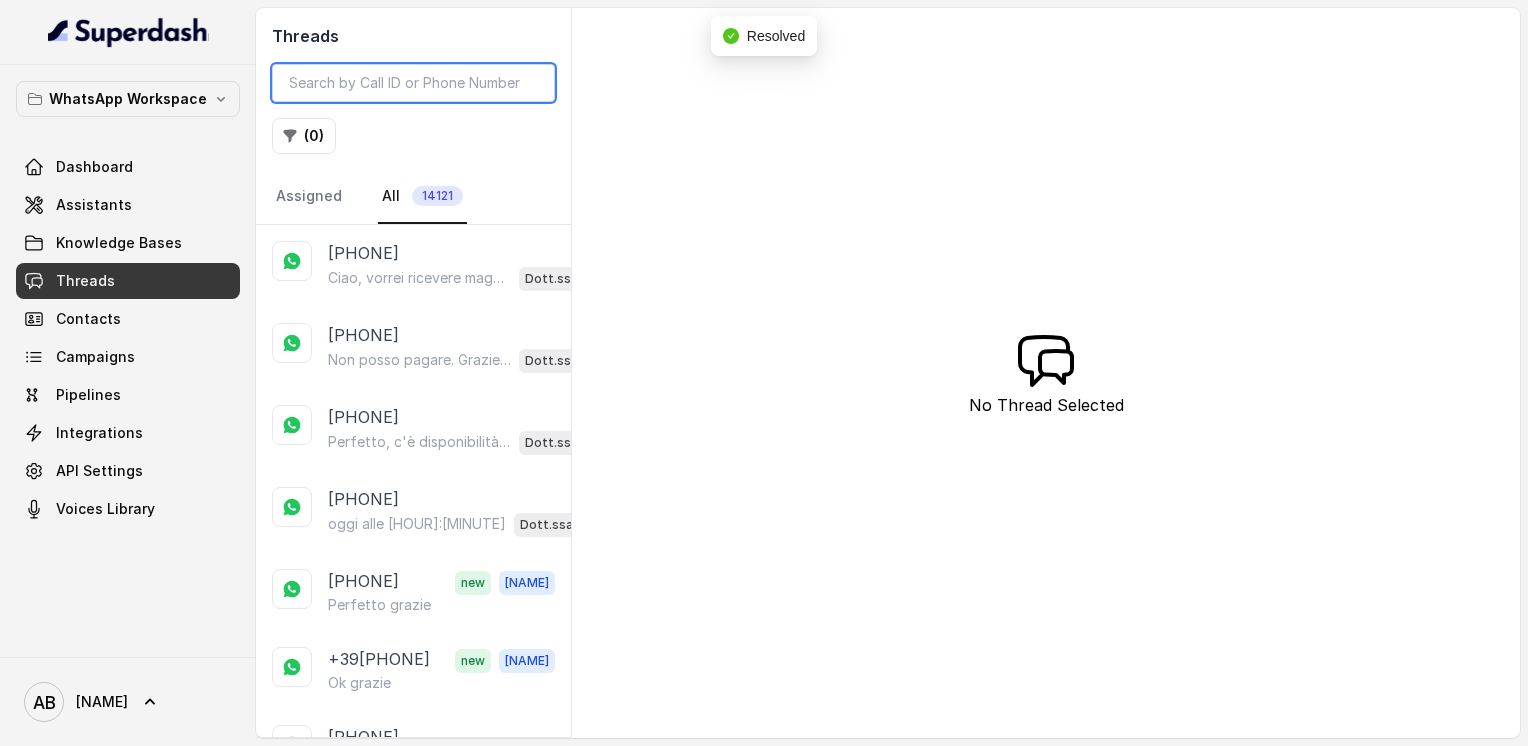 type 